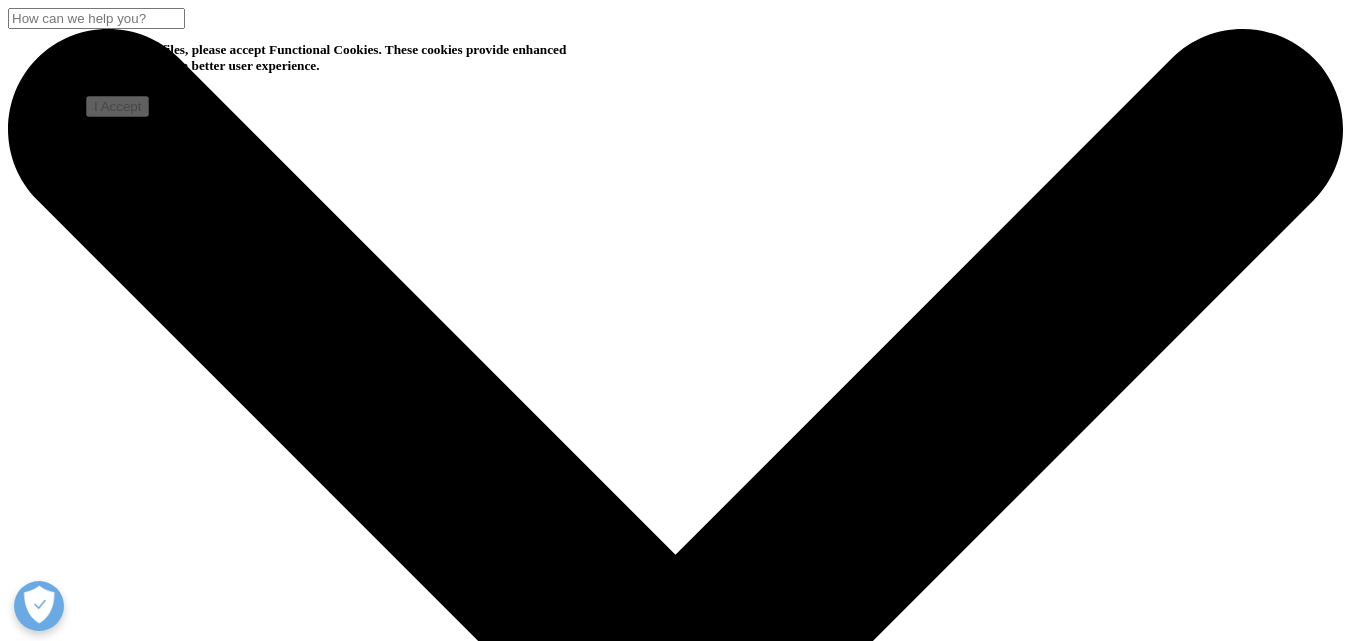 scroll, scrollTop: 1200, scrollLeft: 0, axis: vertical 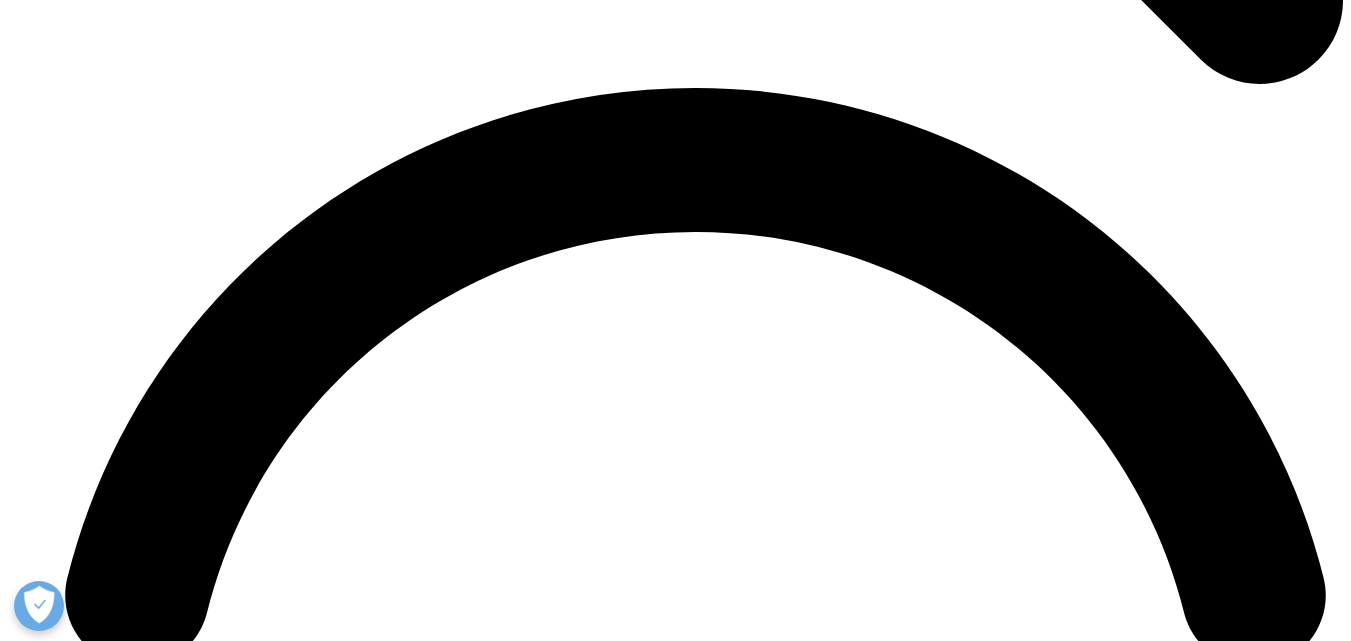 click at bounding box center [39, 20896] 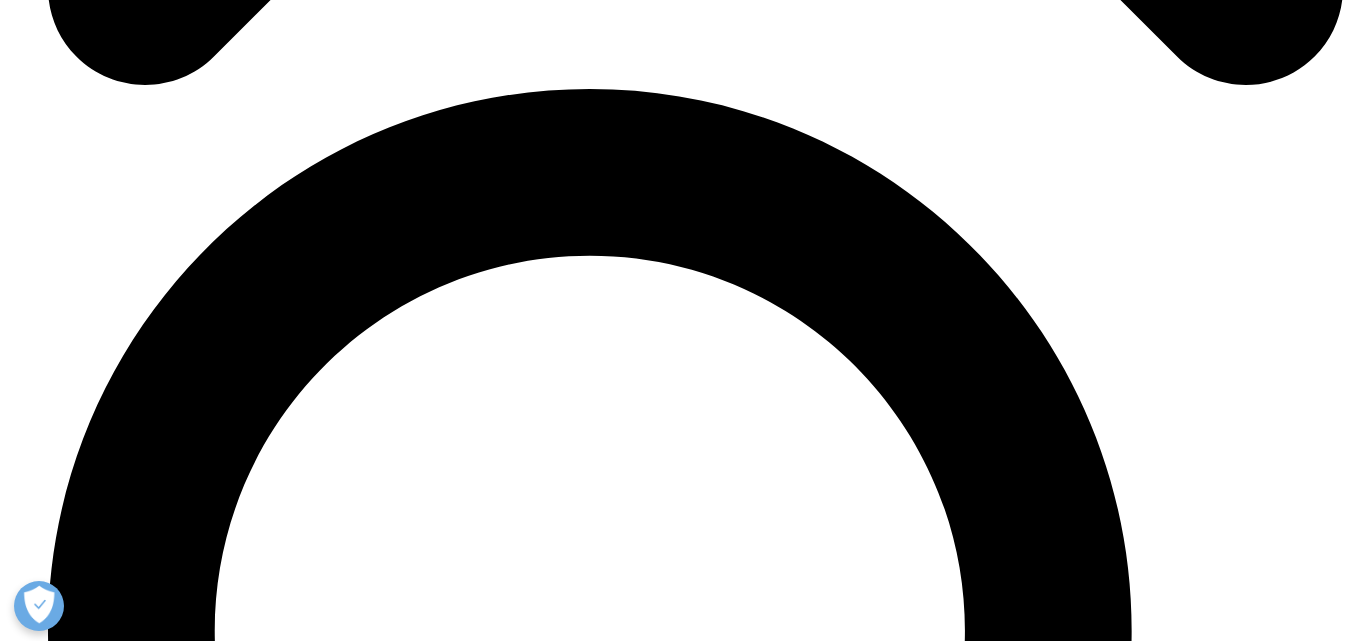 scroll, scrollTop: 7262, scrollLeft: 0, axis: vertical 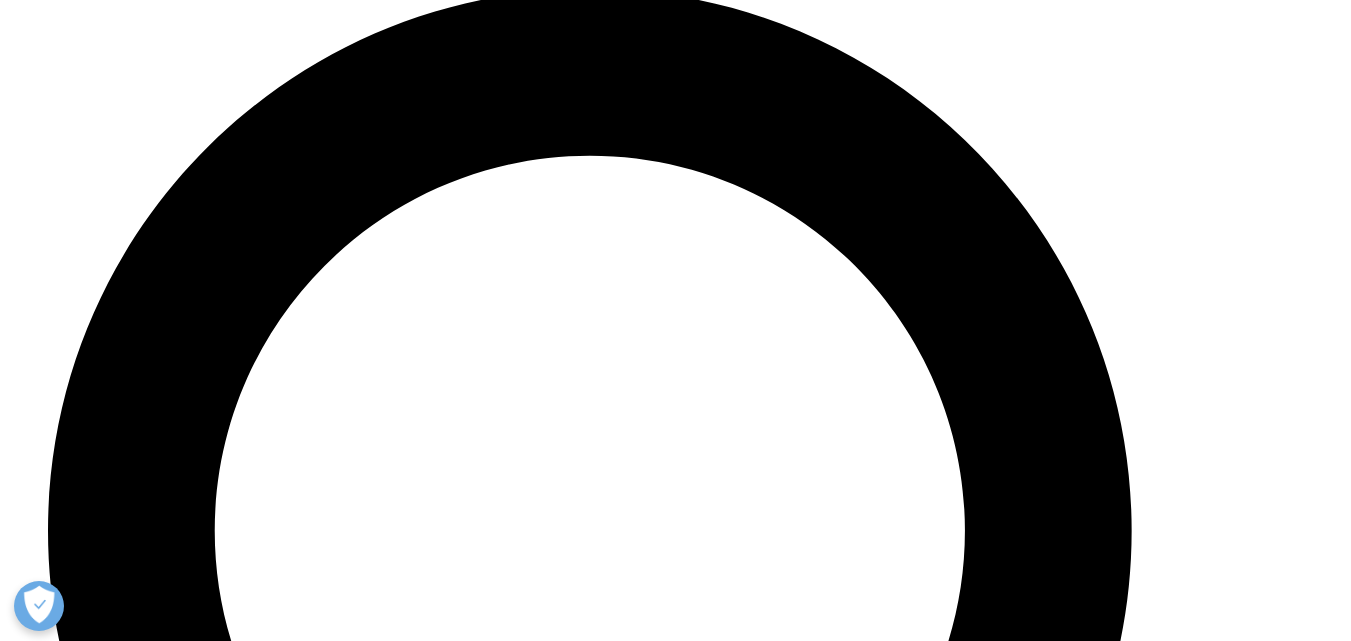 click at bounding box center (676, 28559) 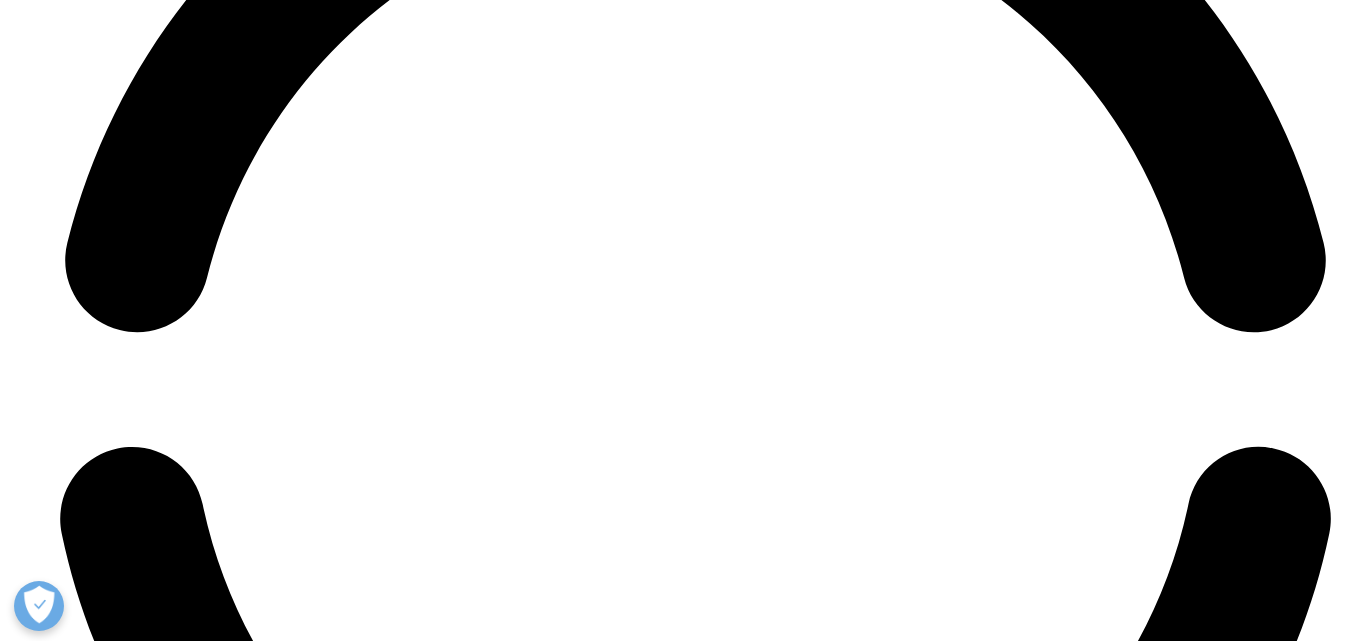 scroll, scrollTop: 8762, scrollLeft: 0, axis: vertical 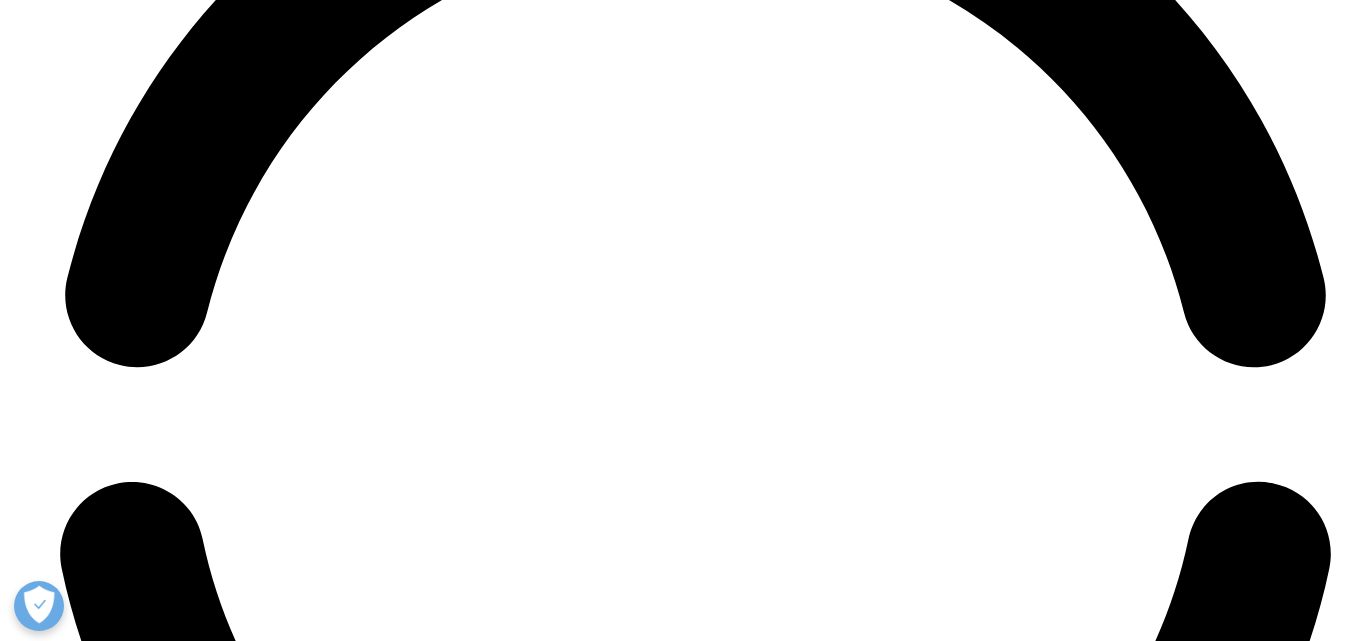 click on "Contact Us" at bounding box center (44, 28319) 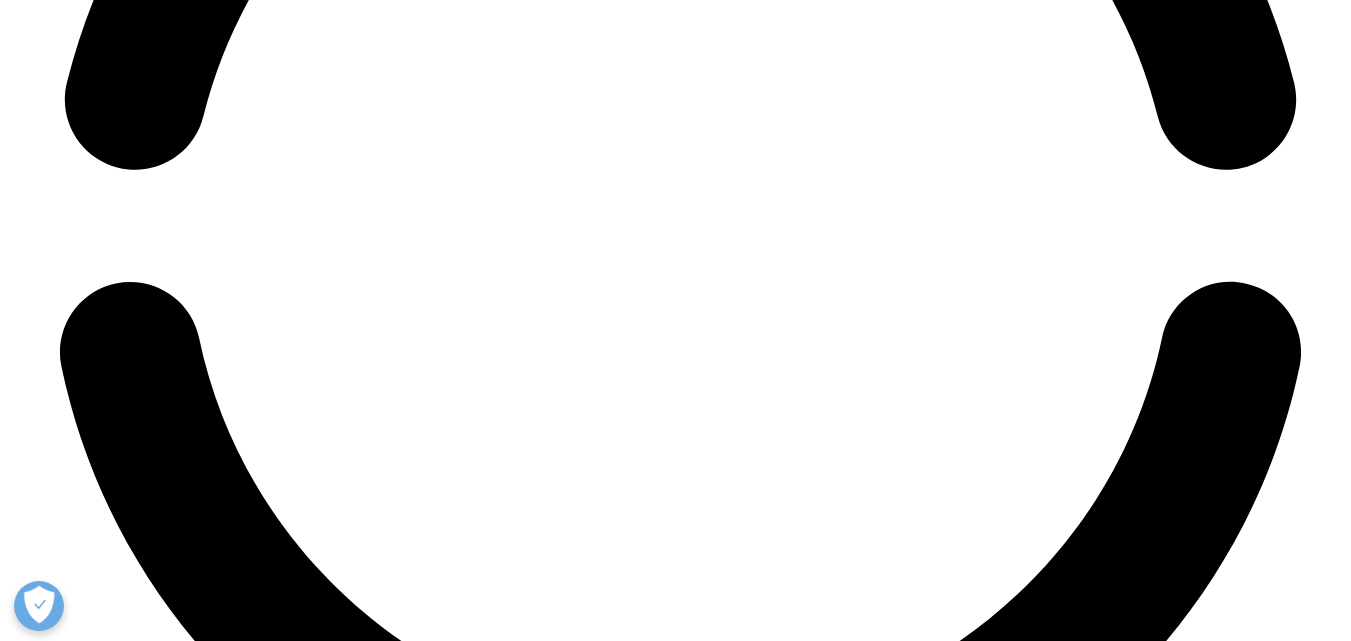 scroll, scrollTop: 0, scrollLeft: 0, axis: both 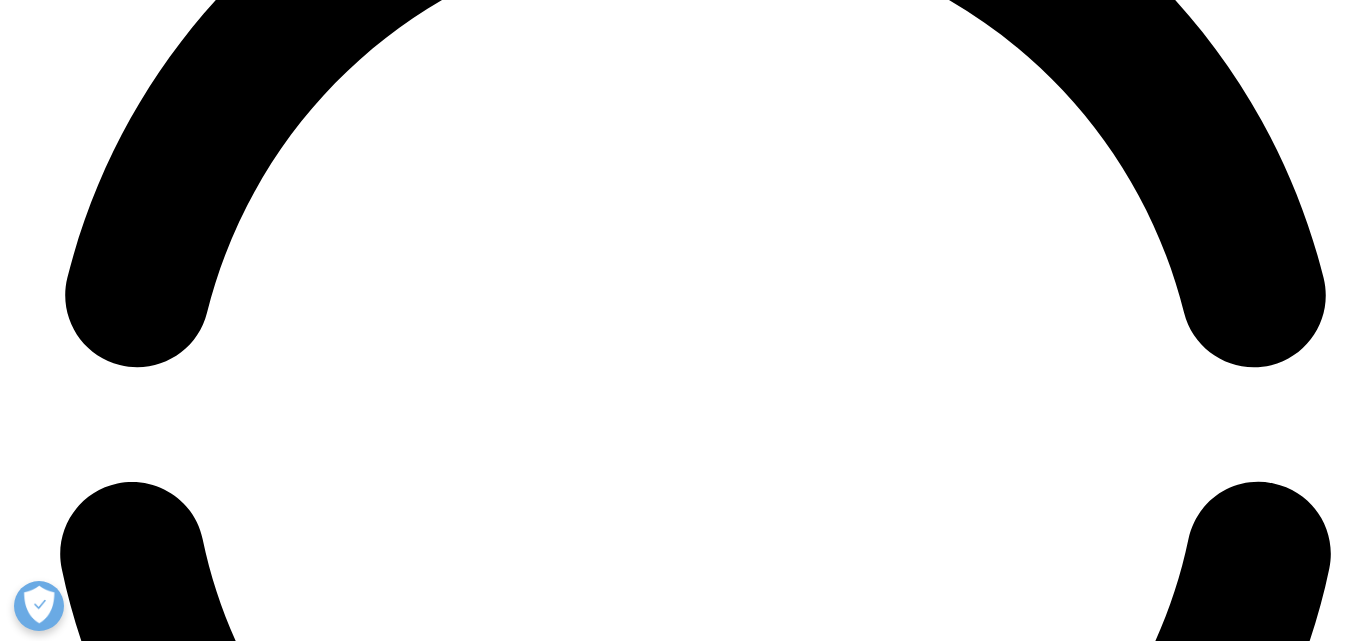 click on "Events" at bounding box center (70, 28443) 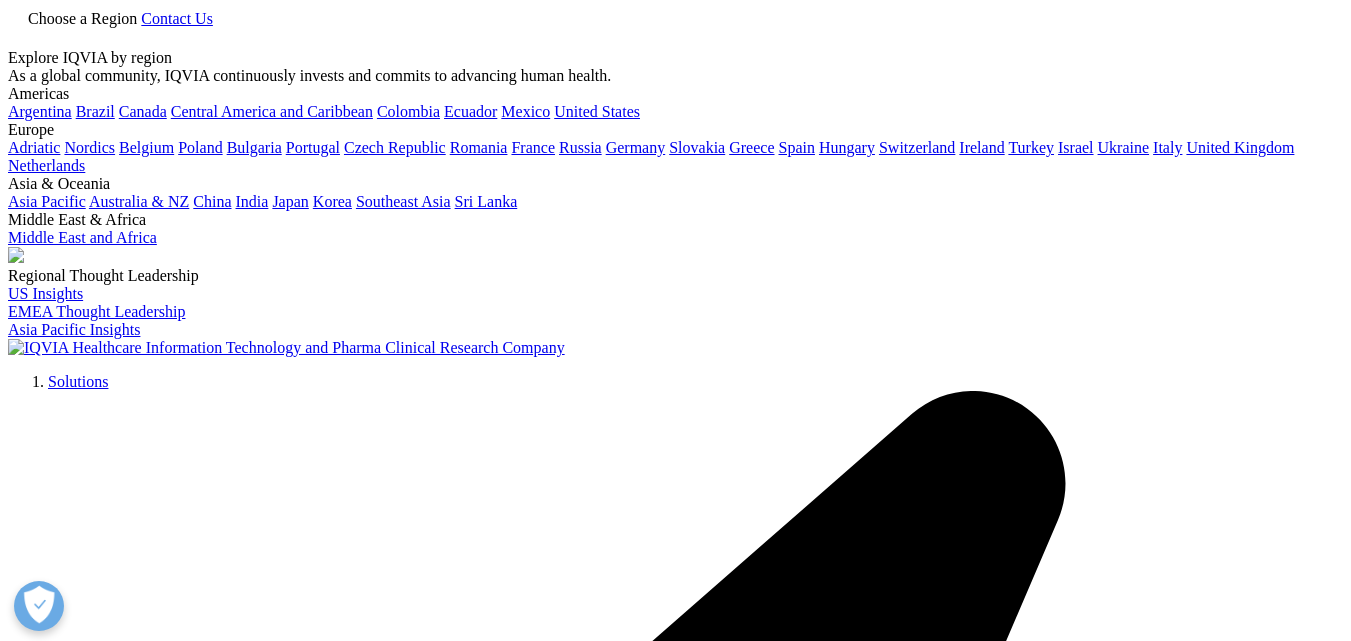 scroll, scrollTop: 0, scrollLeft: 0, axis: both 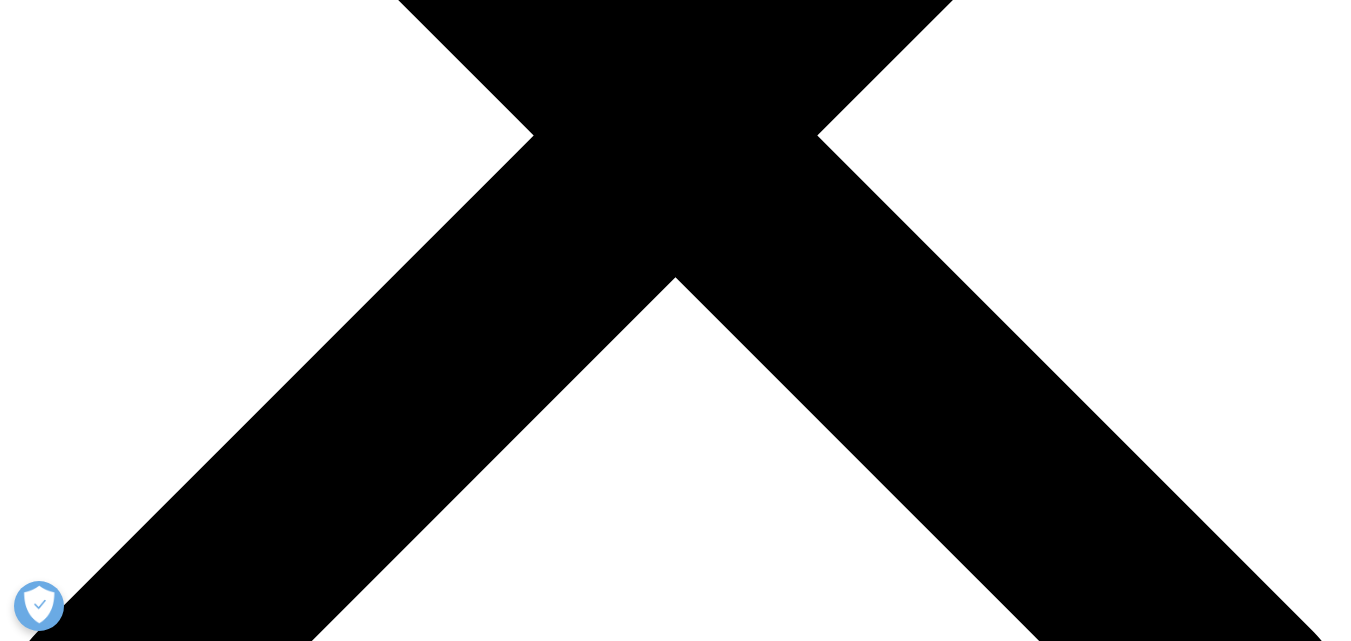 click on "Events" at bounding box center [675, 23134] 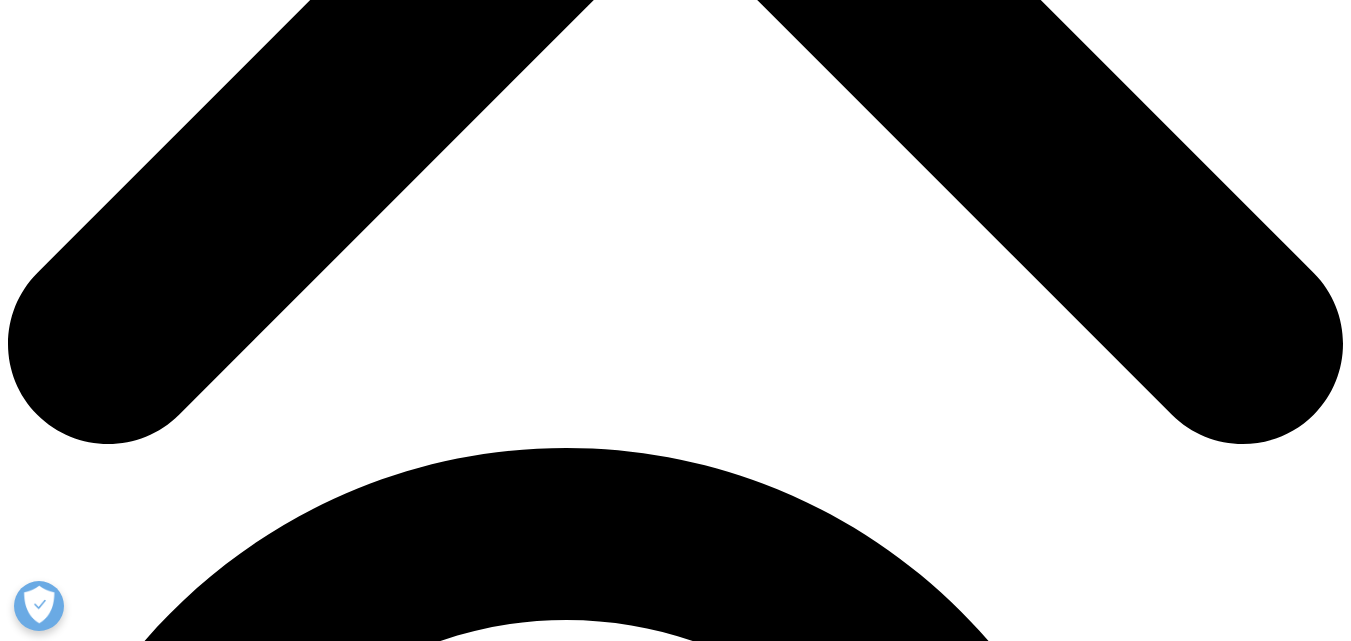 scroll, scrollTop: 961, scrollLeft: 0, axis: vertical 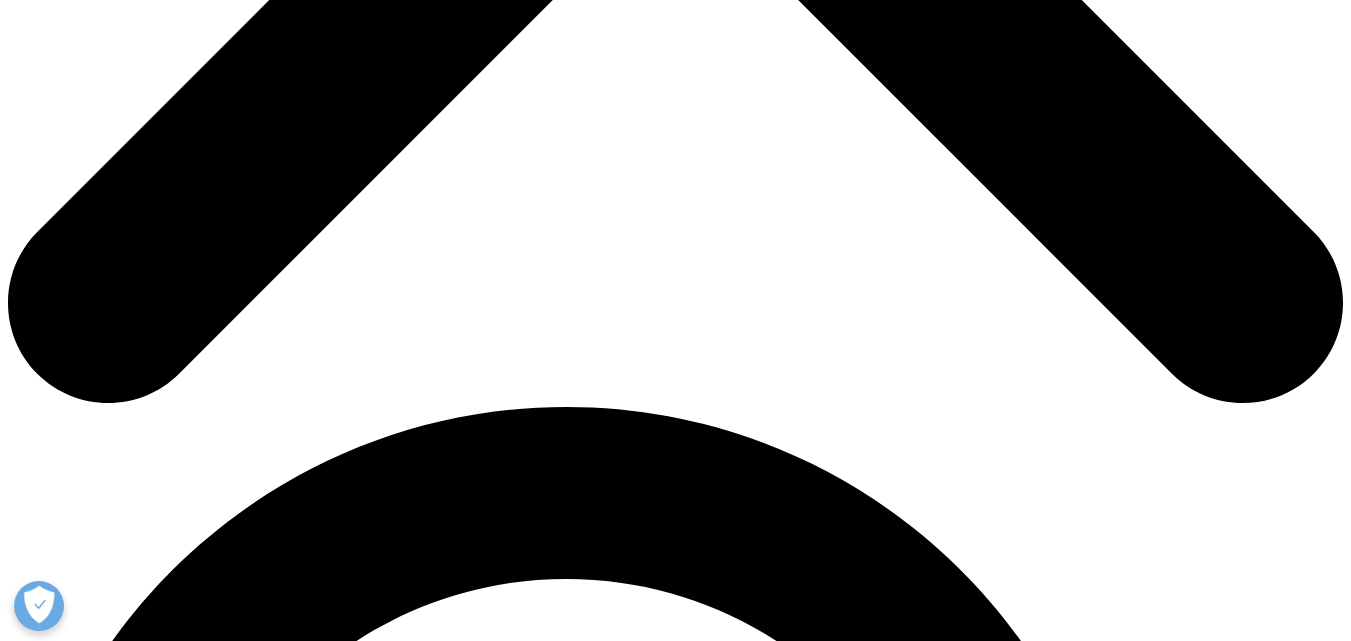 click on "Hospital Management Asia (HMA) 2025" at bounding box center [675, 34201] 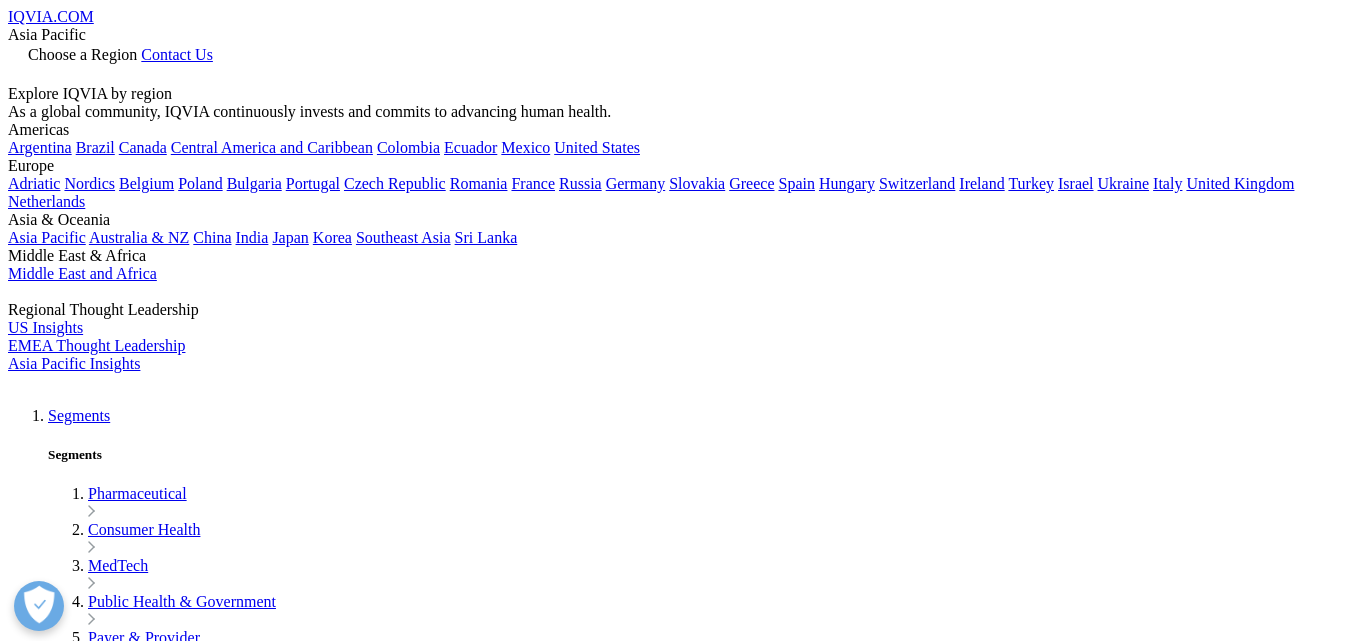 scroll, scrollTop: 0, scrollLeft: 0, axis: both 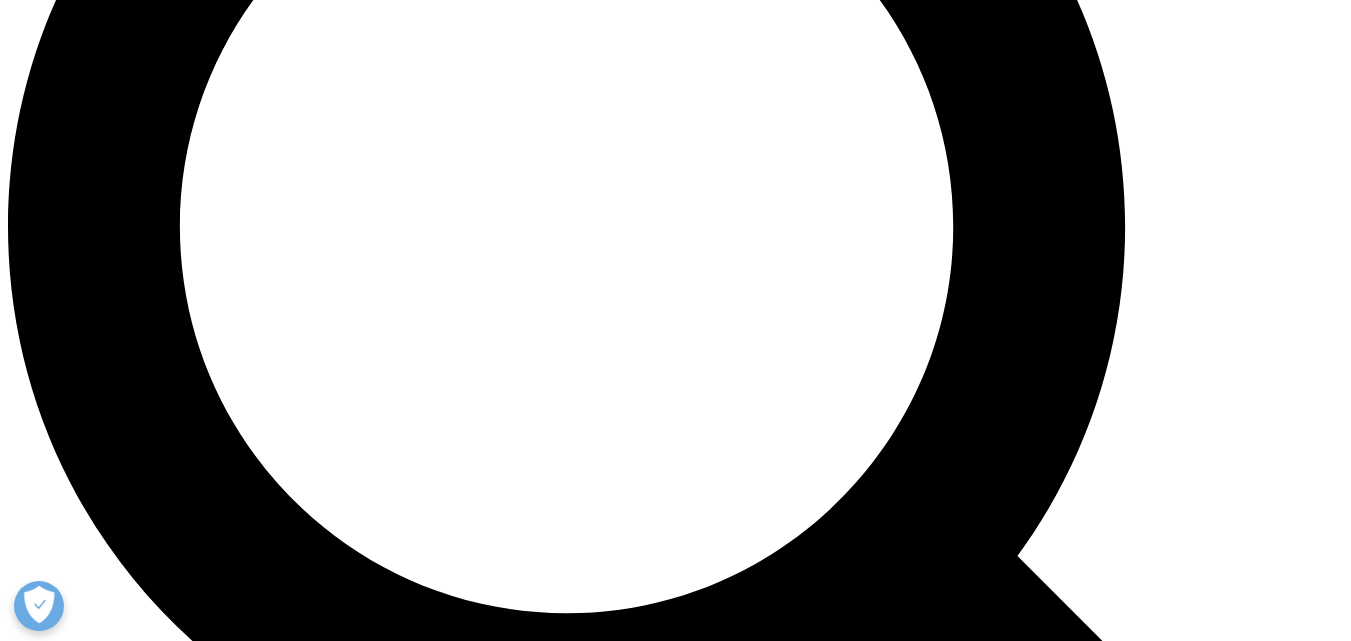 click at bounding box center (39, 10906) 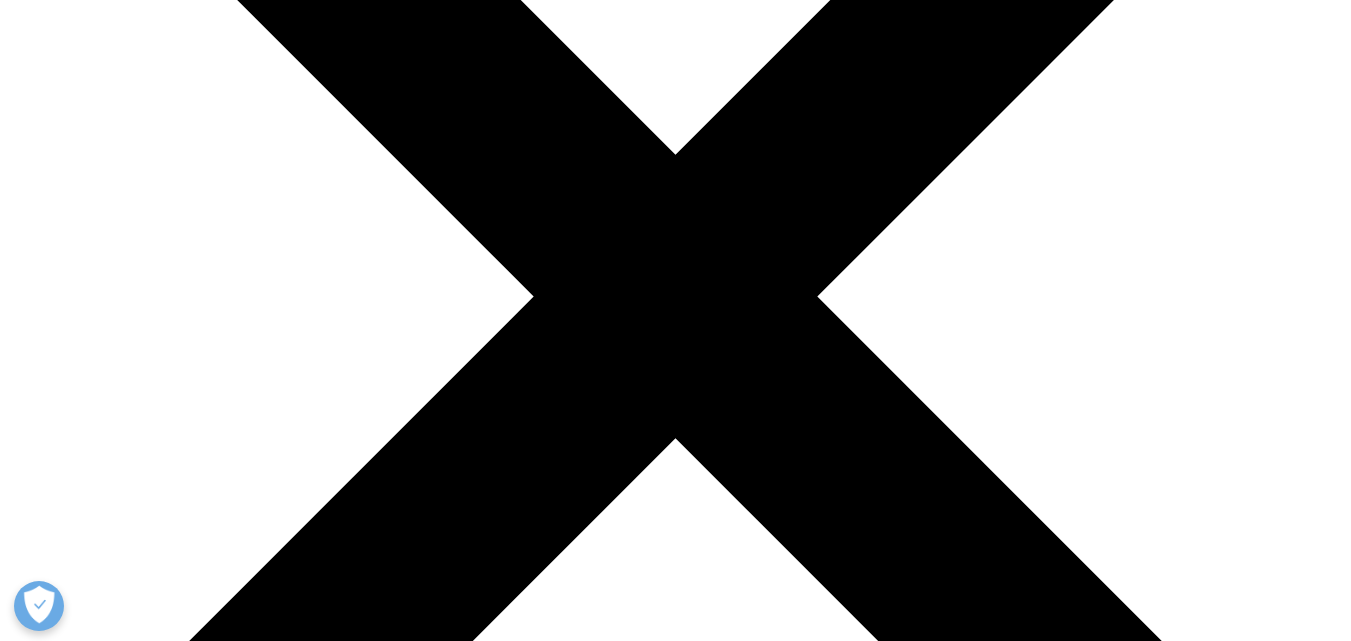 scroll, scrollTop: 500, scrollLeft: 0, axis: vertical 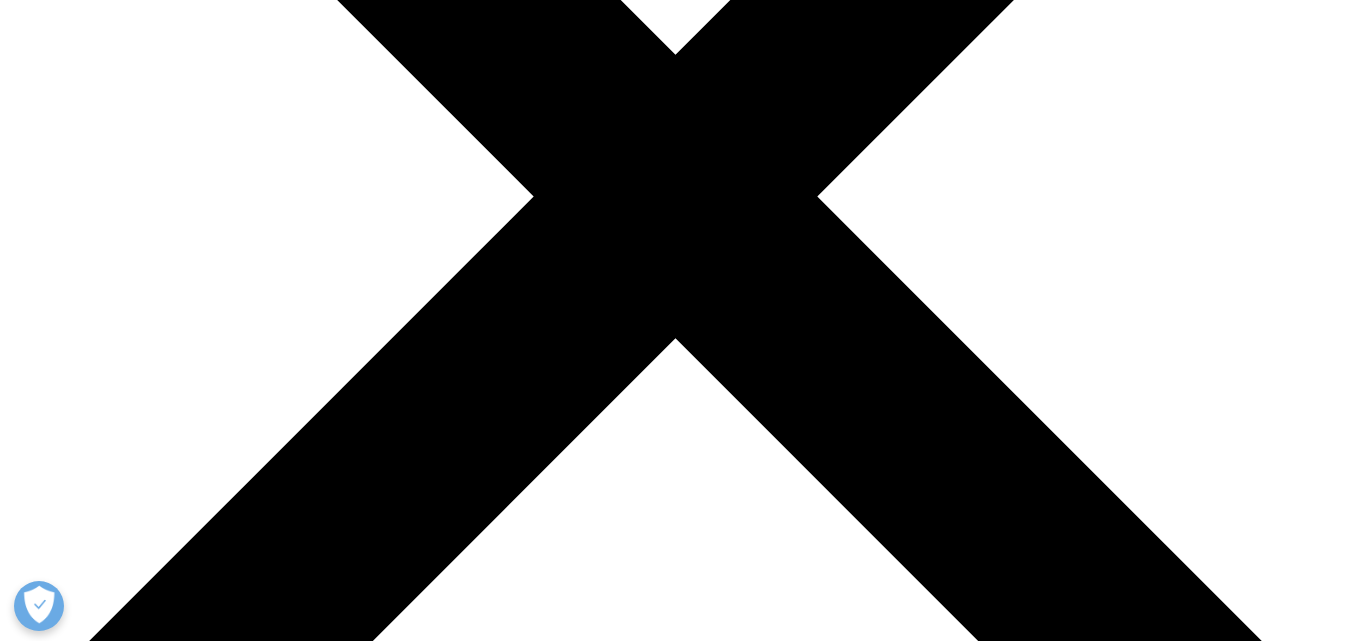 click on "View Now" at bounding box center [42, 12081] 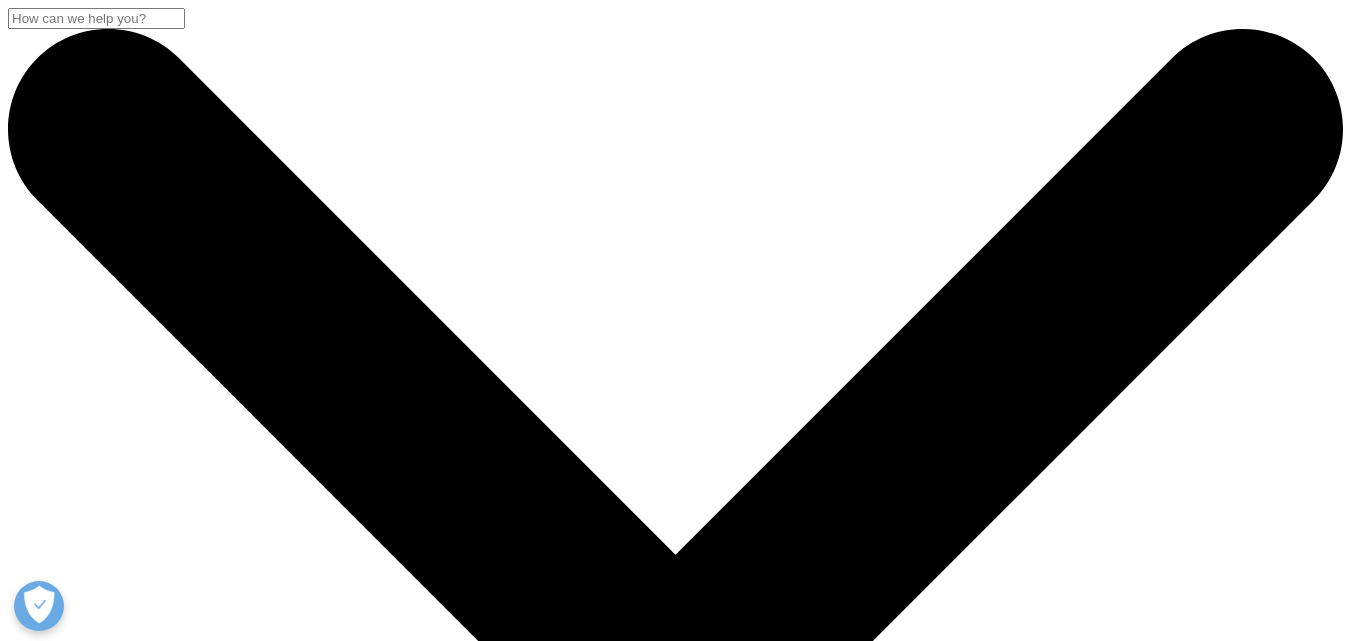 scroll, scrollTop: 0, scrollLeft: 0, axis: both 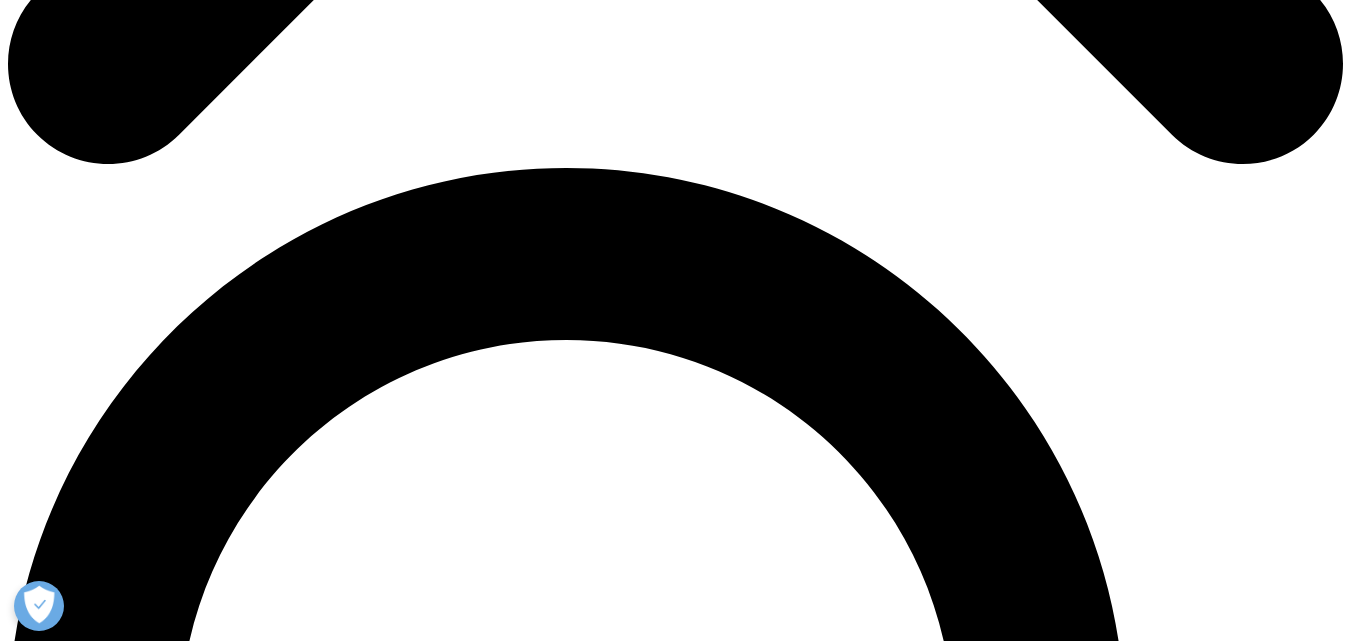 click on "Brave New World: Today’s Evolving U.S. Policies and the Effects on the Pharmaceutical Landscape" at bounding box center [675, 74620] 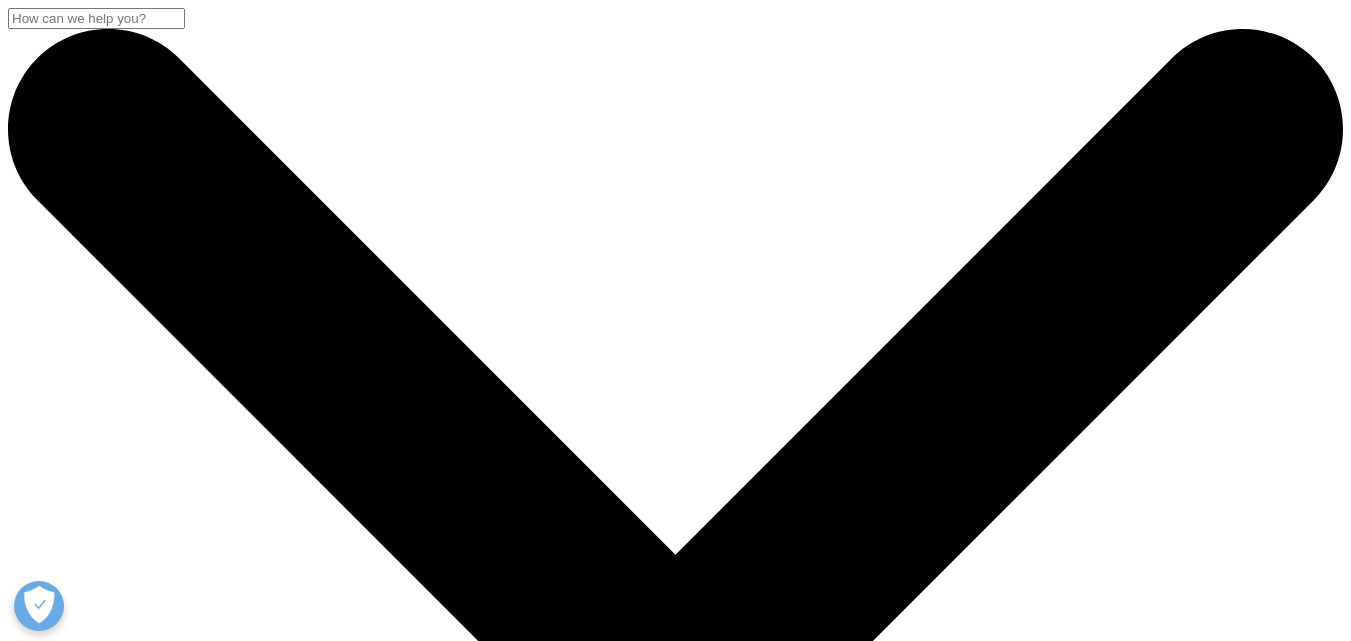 scroll, scrollTop: 0, scrollLeft: 0, axis: both 